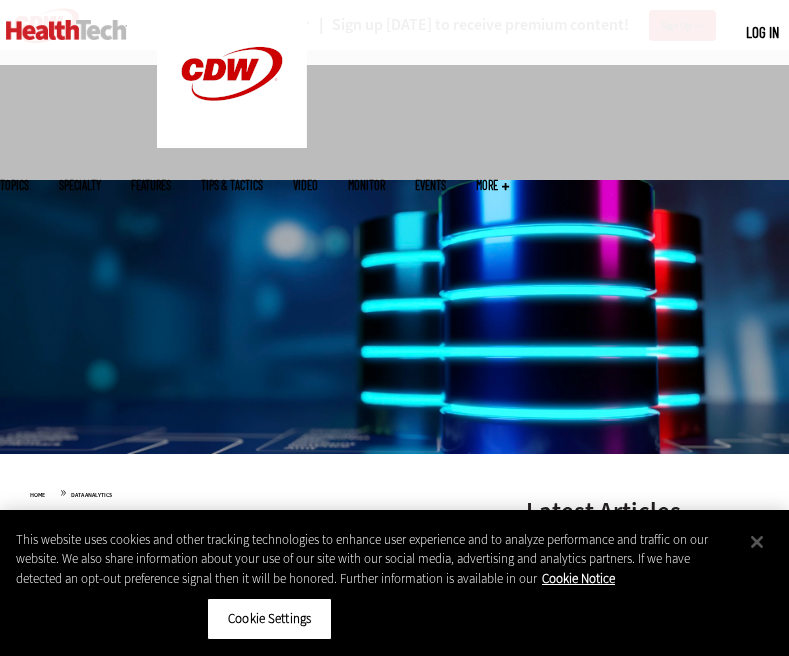 scroll, scrollTop: 300, scrollLeft: 0, axis: vertical 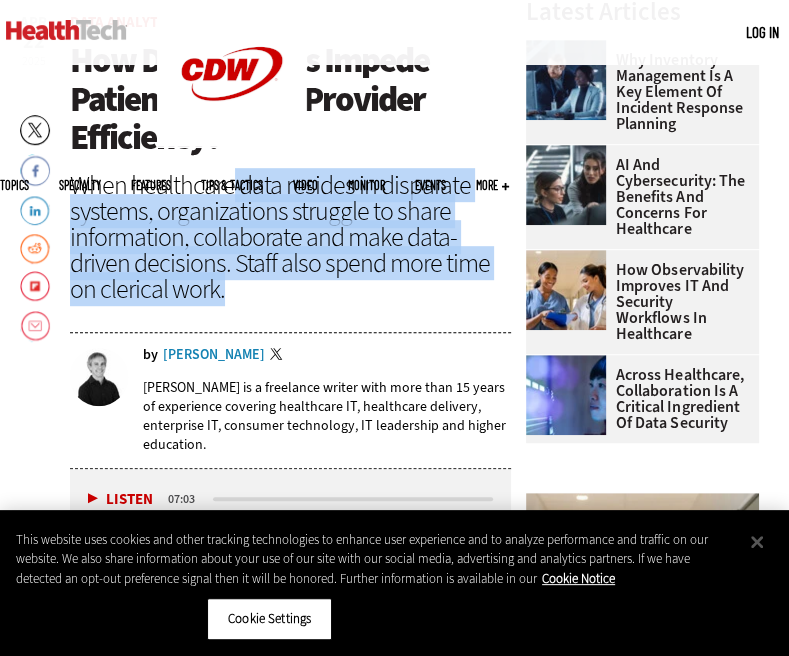 drag, startPoint x: 234, startPoint y: 189, endPoint x: 416, endPoint y: 287, distance: 206.70752 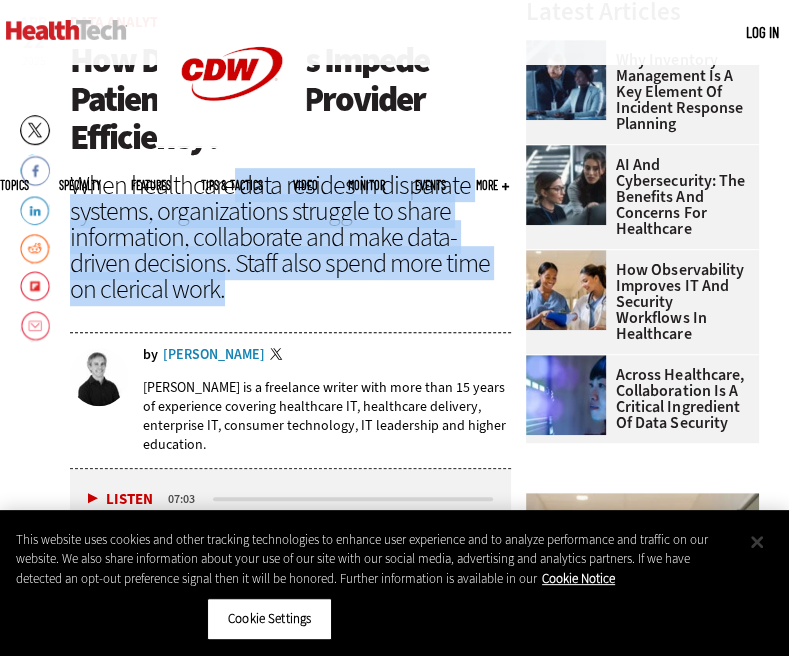 click at bounding box center (757, 542) 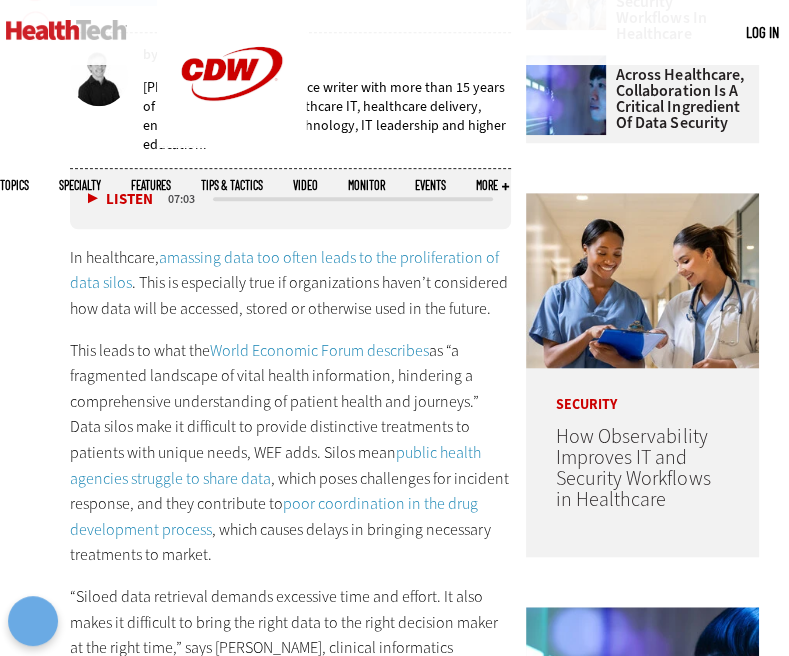 scroll, scrollTop: 900, scrollLeft: 0, axis: vertical 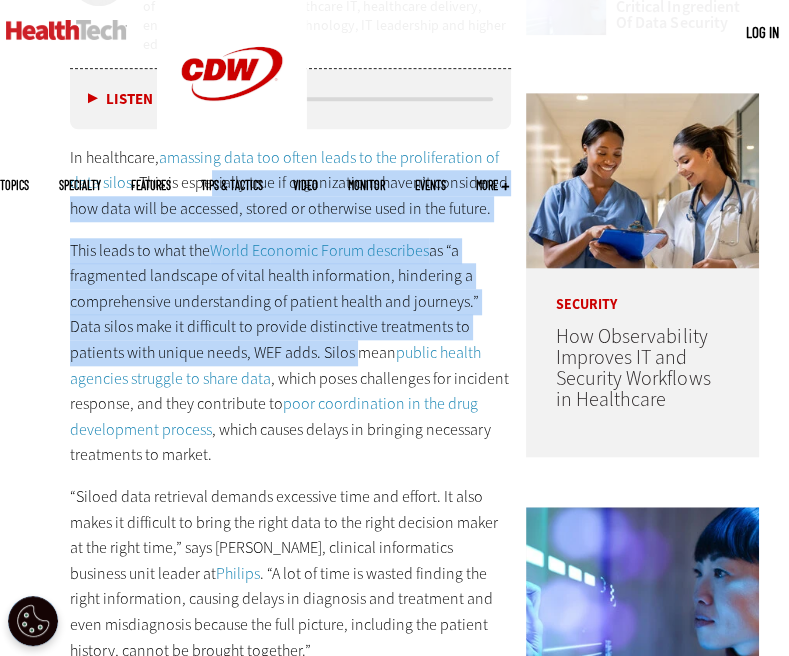 drag, startPoint x: 212, startPoint y: 181, endPoint x: 297, endPoint y: 353, distance: 191.85672 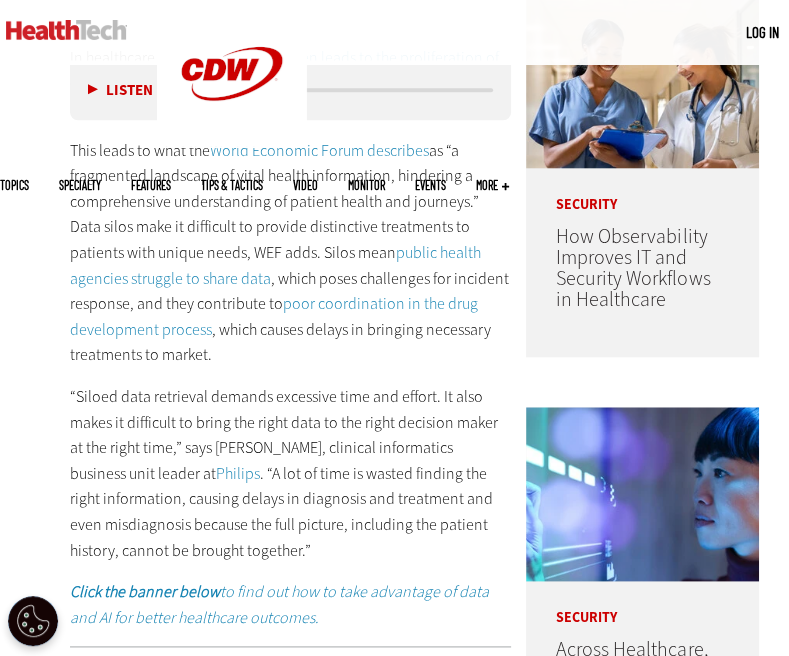 click on "“Siloed data retrieval demands excessive time and effort. It also makes it difficult to bring the right data to the right decision maker at the right time,” says Martijn Hartjes, clinical informatics business unit leader at  Philips . “A lot of time is wasted finding the right information, causing delays in diagnosis and treatment and even misdiagnosis because the full picture, including the patient history, cannot be brought together.”" at bounding box center [290, 473] 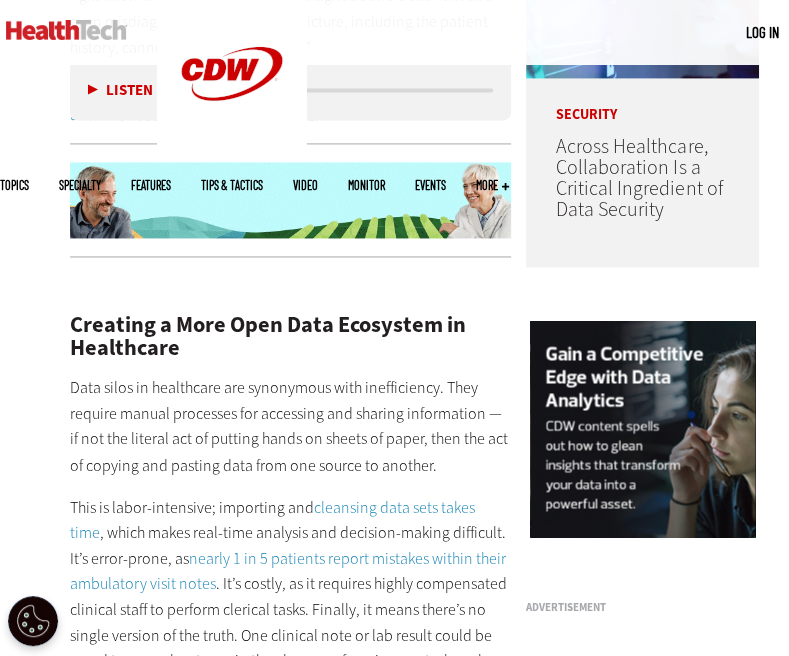 scroll, scrollTop: 1600, scrollLeft: 0, axis: vertical 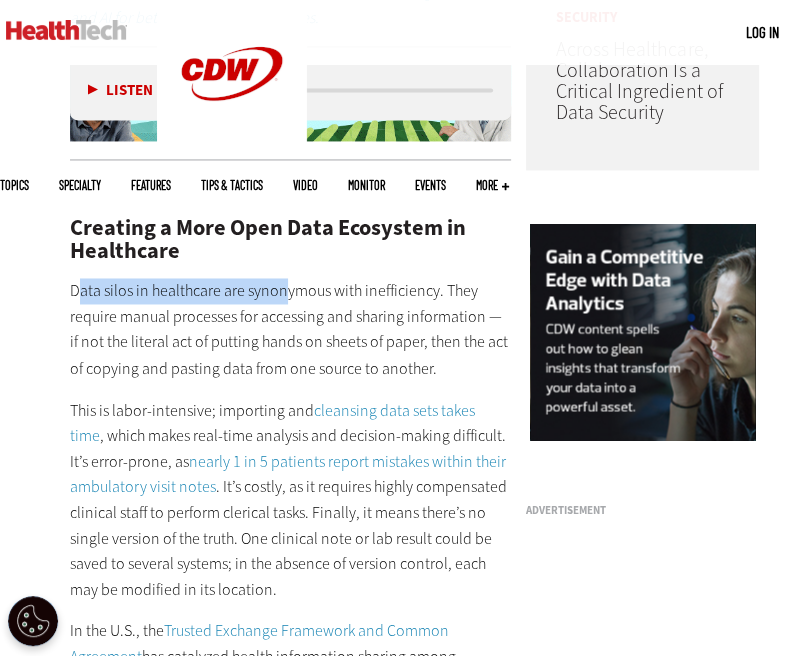 drag, startPoint x: 75, startPoint y: 286, endPoint x: 286, endPoint y: 280, distance: 211.0853 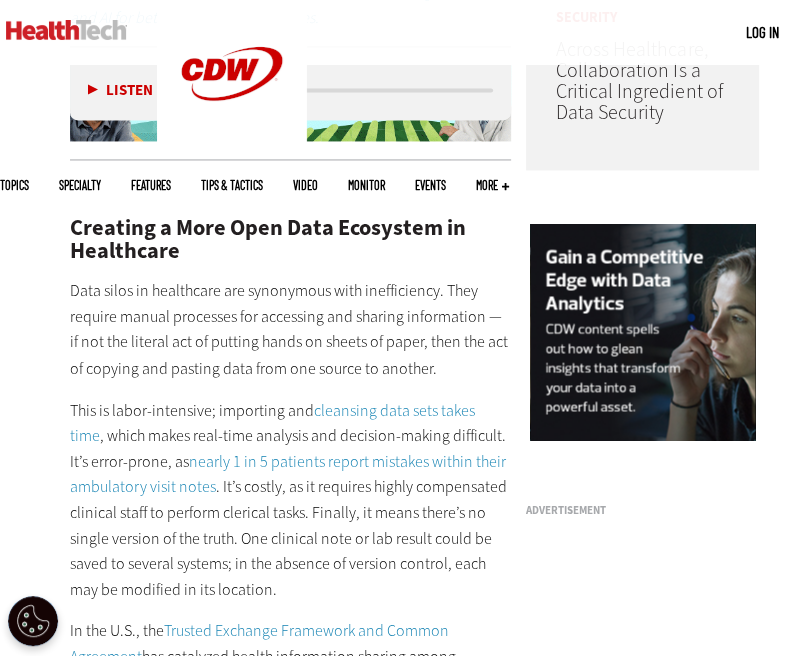 click on "Creating a More Open Data Ecosystem in Healthcare" at bounding box center (290, 239) 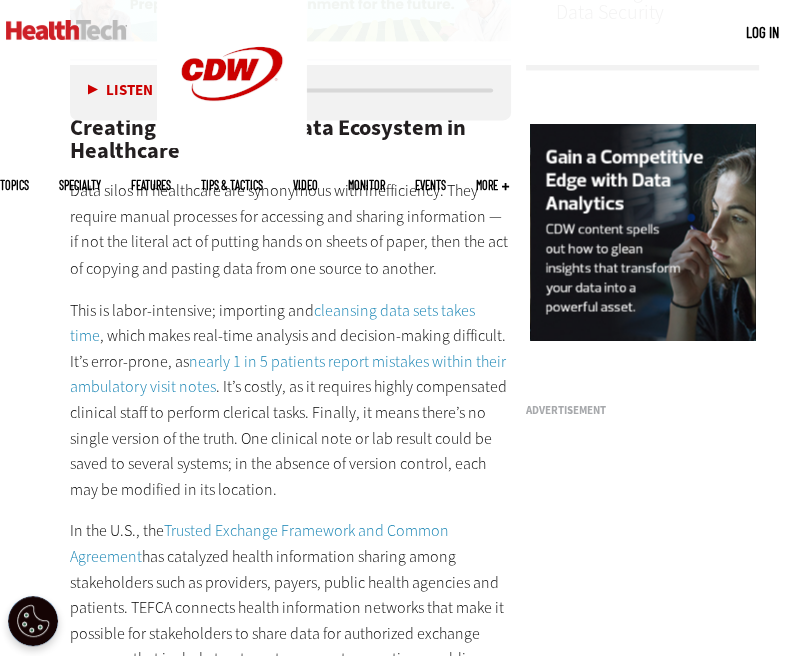 scroll, scrollTop: 1800, scrollLeft: 0, axis: vertical 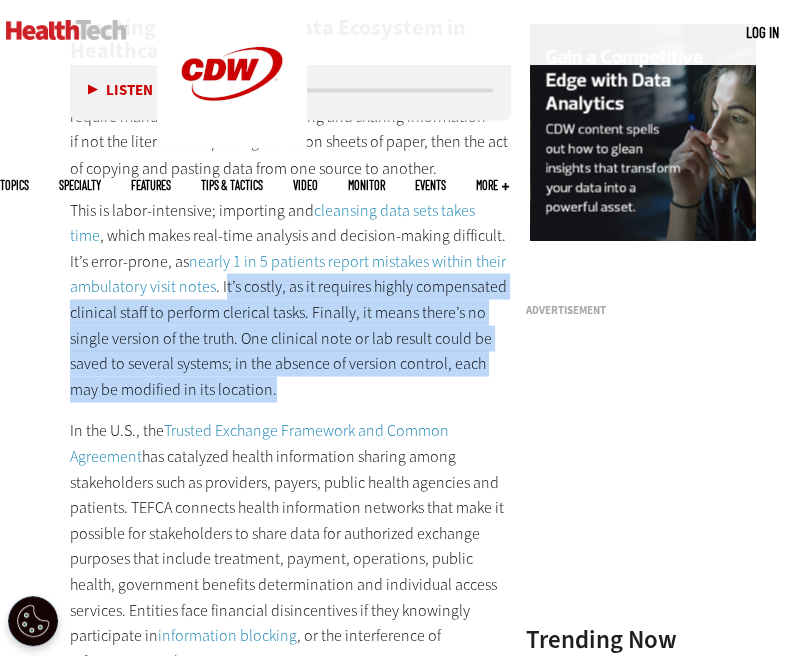 drag, startPoint x: 224, startPoint y: 281, endPoint x: 457, endPoint y: 386, distance: 255.56604 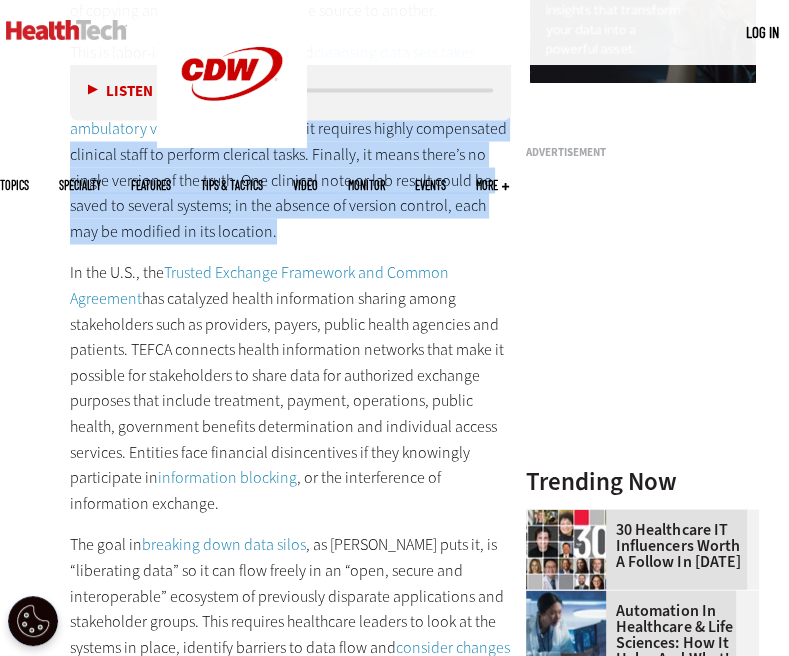 scroll, scrollTop: 2000, scrollLeft: 0, axis: vertical 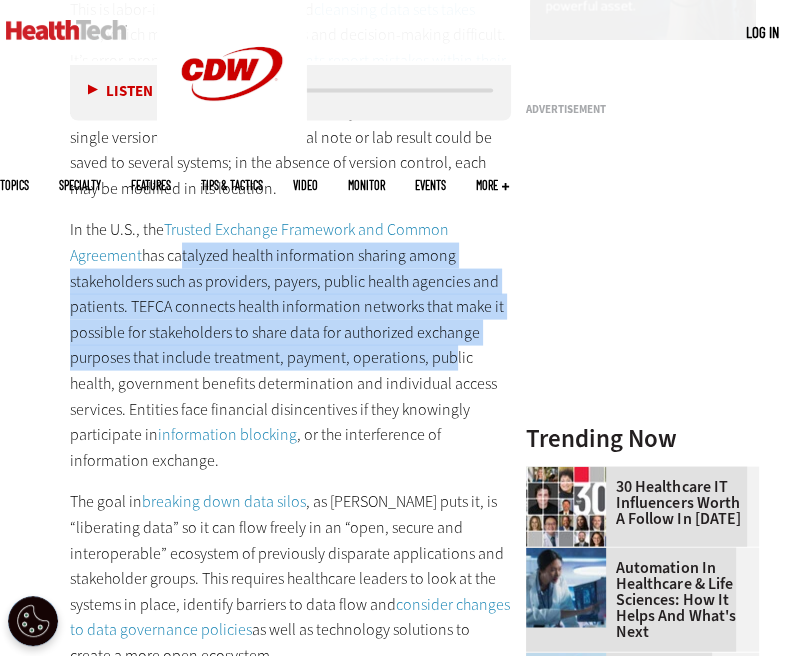 drag, startPoint x: 173, startPoint y: 258, endPoint x: 440, endPoint y: 357, distance: 284.76306 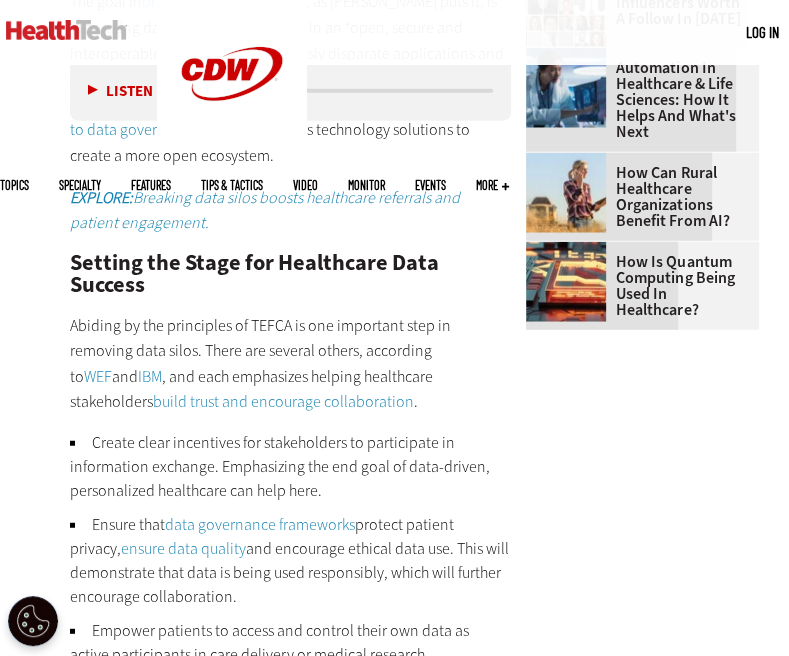 scroll, scrollTop: 2700, scrollLeft: 0, axis: vertical 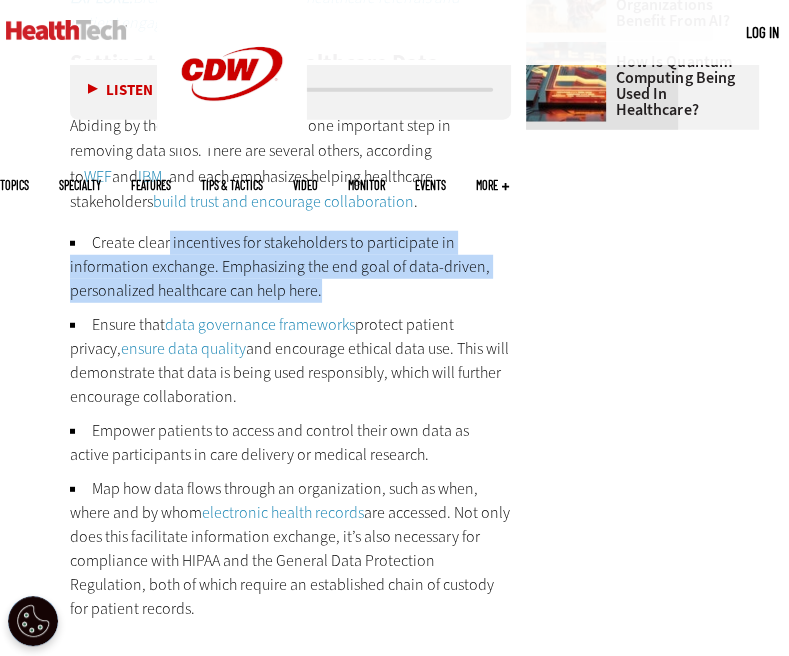 drag, startPoint x: 169, startPoint y: 243, endPoint x: 354, endPoint y: 277, distance: 188.09837 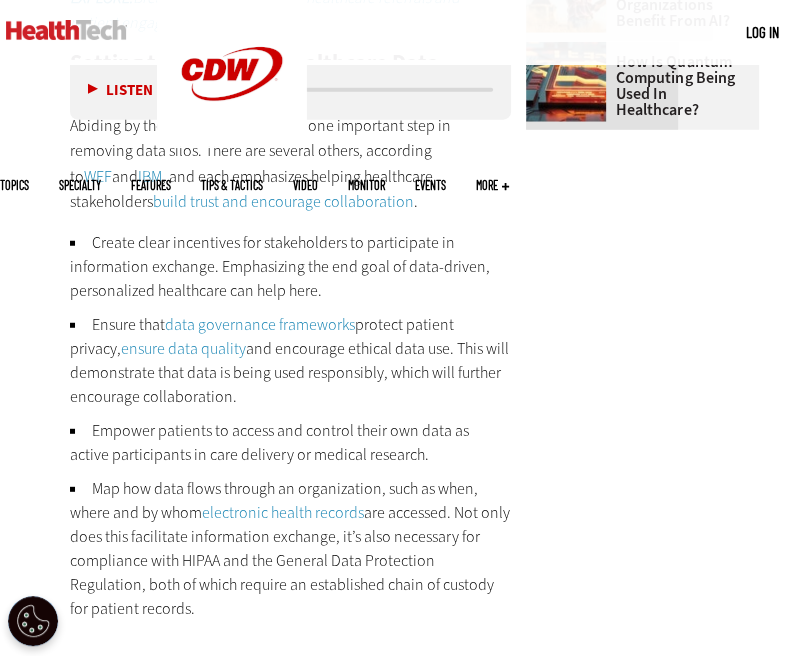 click on "Home » Data Analytics
Close
New AI Research From CDW
See how IT leaders are tackling AI opportunities and challenges.
Click Here to Read the Report
Apr
22
2025
Twitter Facebook LinkedIn Reddit Flipboard Email
Data Analytics
How Do Data Silos Impede Patient Care and Provider Efficiency?
When healthcare data resides in disparate systems, organizations struggle to share information, collaborate and make data-driven decisions. Staff also spend more time on clerical work." at bounding box center [394, 272] 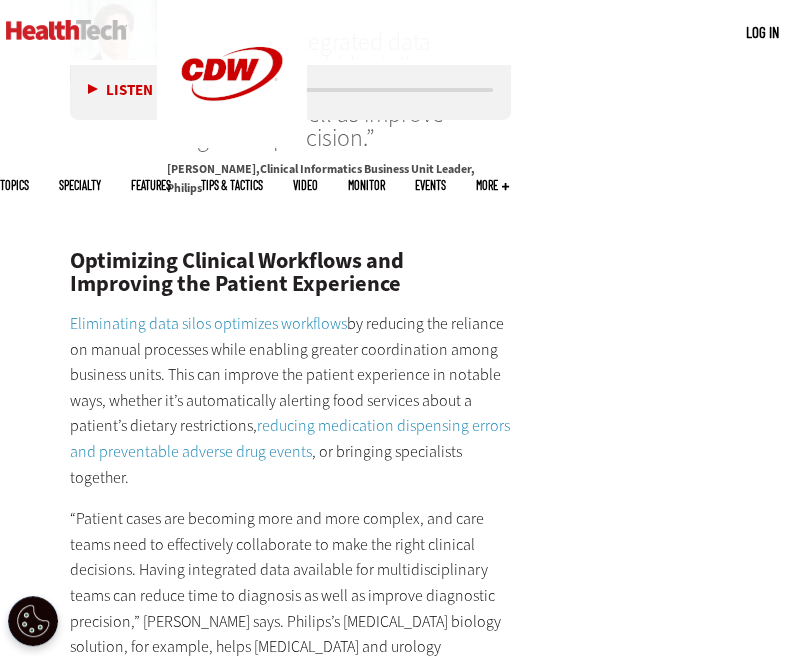 scroll, scrollTop: 3700, scrollLeft: 0, axis: vertical 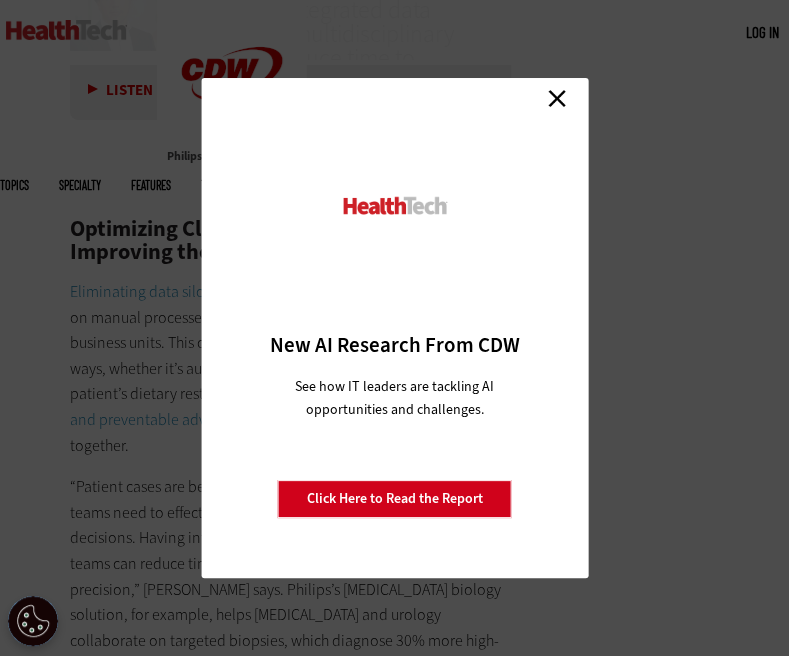 click on "Close" at bounding box center [557, 98] 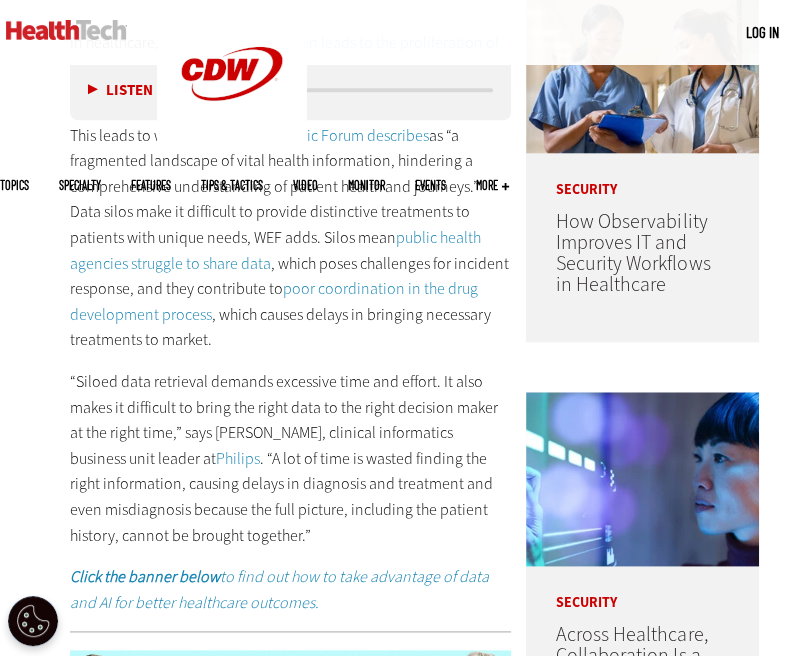 scroll, scrollTop: 1100, scrollLeft: 0, axis: vertical 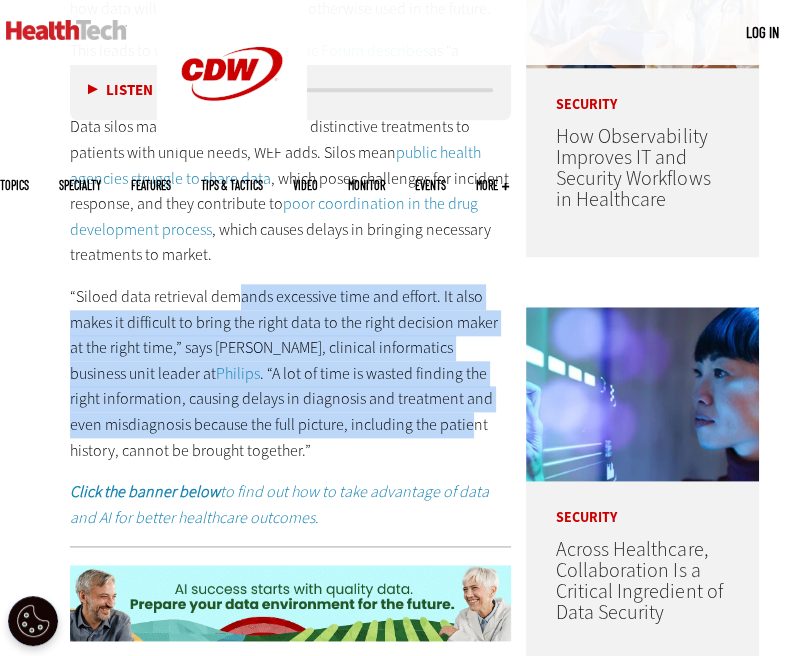 drag, startPoint x: 238, startPoint y: 293, endPoint x: 408, endPoint y: 411, distance: 206.9396 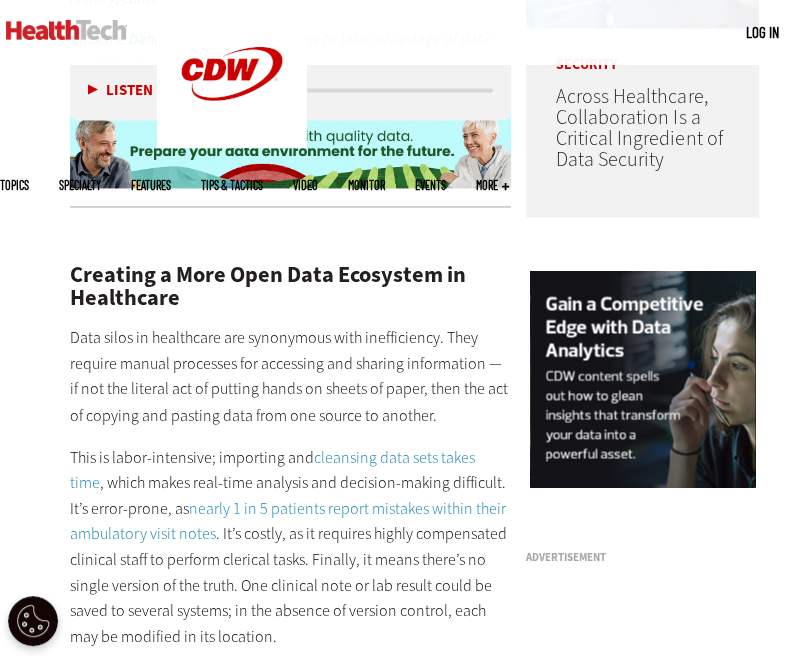 scroll, scrollTop: 1600, scrollLeft: 0, axis: vertical 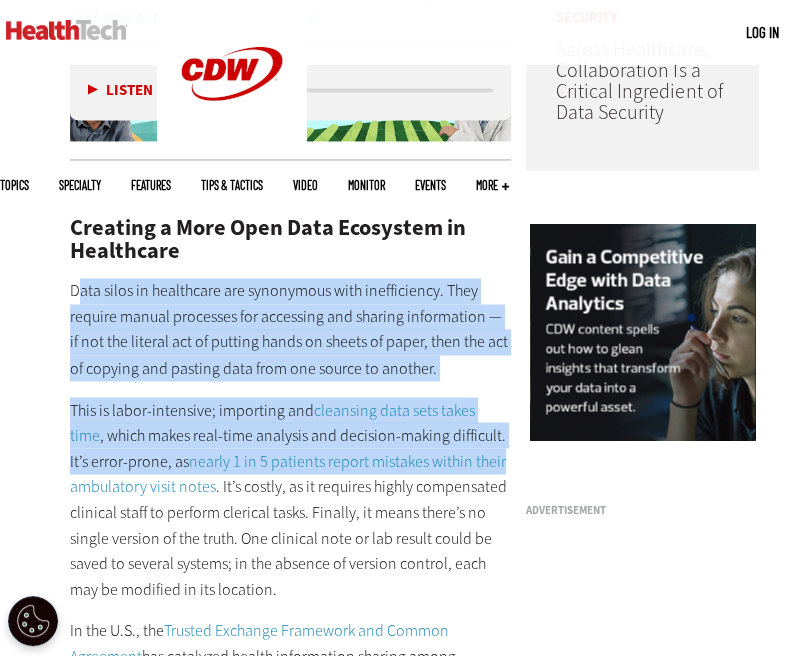 drag, startPoint x: 79, startPoint y: 284, endPoint x: 434, endPoint y: 424, distance: 381.60843 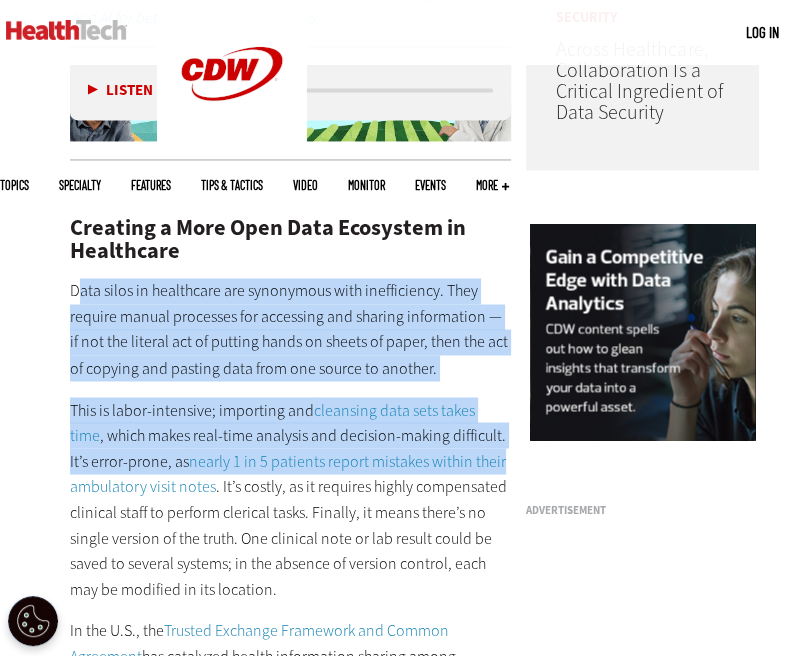 click on "Creating a More Open Data Ecosystem in Healthcare
Data silos in healthcare are synonymous with inefficiency. They require manual processes for accessing and sharing information — if not the literal act of putting hands on sheets of paper, then the act of copying and pasting data from one source to another.
This is labor-intensive; importing and  cleansing data sets takes time , which makes real-time analysis and decision-making difficult. It’s error-prone, as  nearly 1 in 5 patients report mistakes within their ambulatory visit notes . It’s costly, as it requires highly compensated clinical staff to perform clerical tasks. Finally, it means there’s no single version of the truth. One clinical note or lab result could be saved to several systems; in the absence of version control, each may be modified in its location.
In the U.S., the  Trusted Exchange Framework and Common Agreement information blocking , or the interference of information exchange.
The goal in  breaking down data silos" at bounding box center [290, 1099] 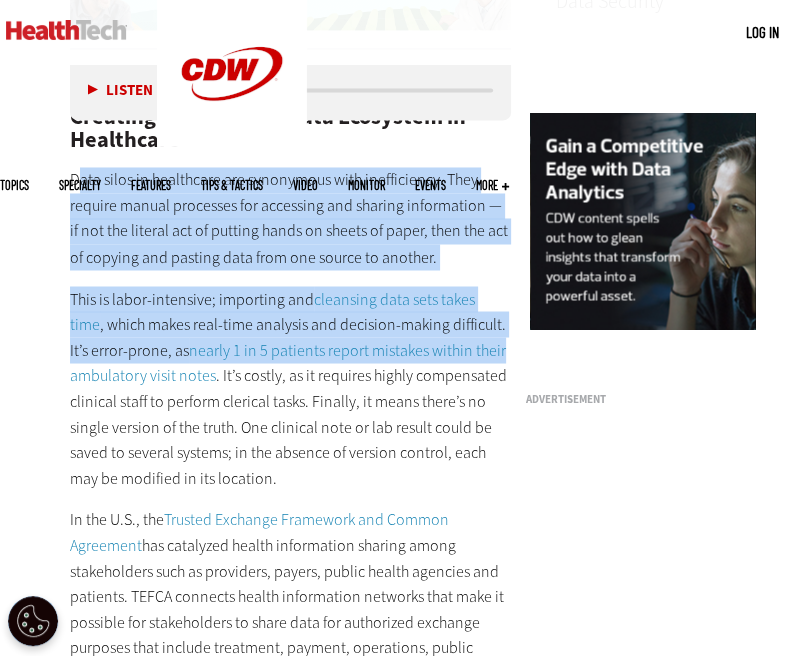 scroll, scrollTop: 1800, scrollLeft: 0, axis: vertical 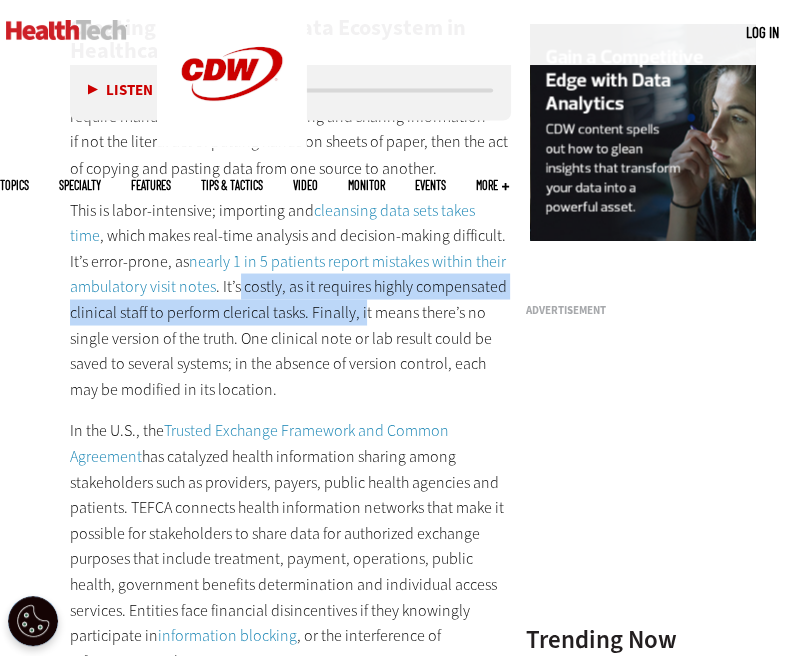 drag, startPoint x: 237, startPoint y: 281, endPoint x: 364, endPoint y: 297, distance: 128.0039 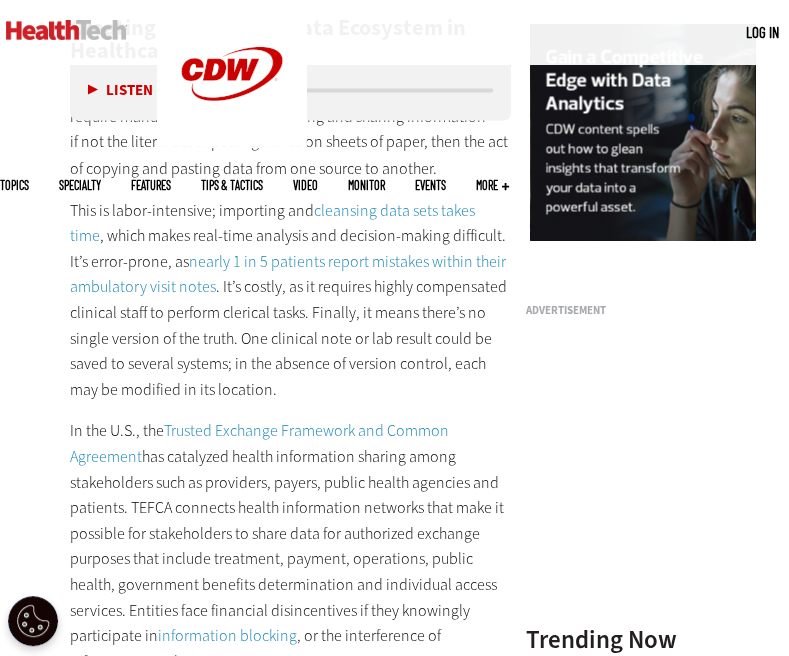 click on "This is labor-intensive; importing and  cleansing data sets takes time , which makes real-time analysis and decision-making difficult. It’s error-prone, as  nearly 1 in 5 patients report mistakes within their ambulatory visit notes . It’s costly, as it requires highly compensated clinical staff to perform clerical tasks. Finally, it means there’s no single version of the truth. One clinical note or lab result could be saved to several systems; in the absence of version control, each may be modified in its location." at bounding box center [290, 299] 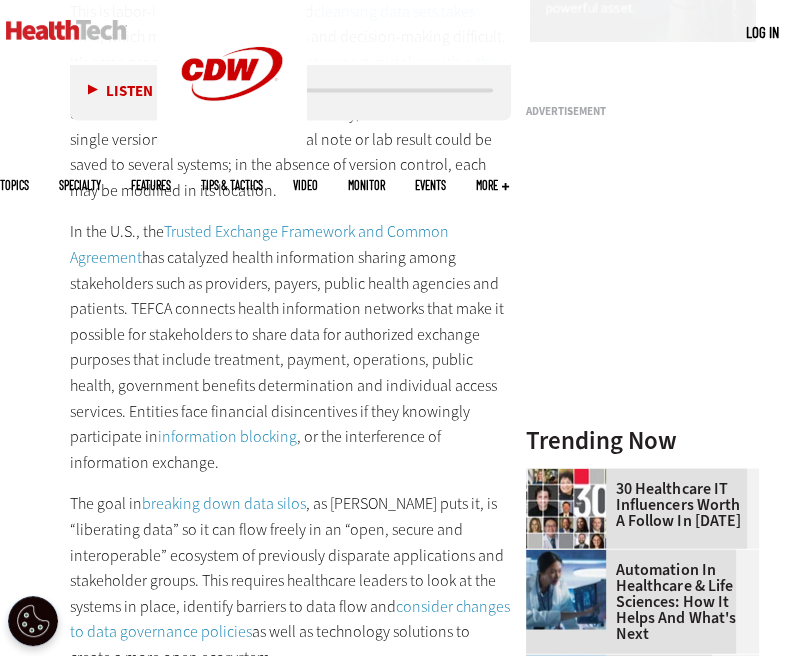 scroll, scrollTop: 2000, scrollLeft: 0, axis: vertical 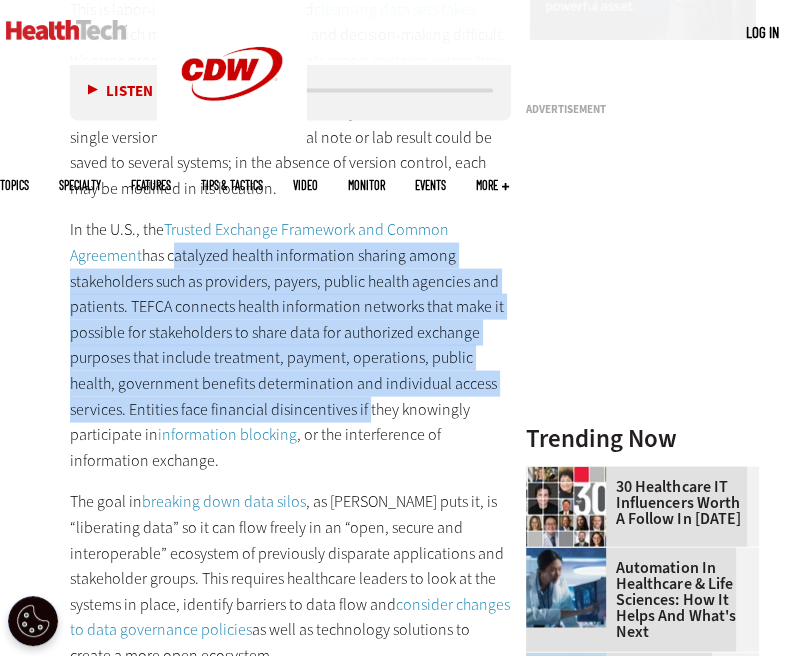 drag, startPoint x: 170, startPoint y: 249, endPoint x: 338, endPoint y: 387, distance: 217.41205 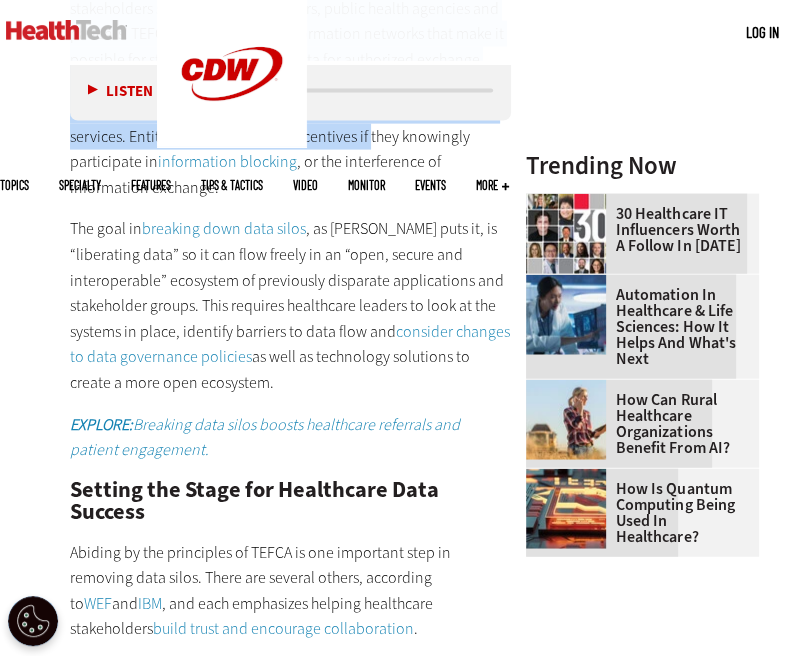 scroll, scrollTop: 2500, scrollLeft: 0, axis: vertical 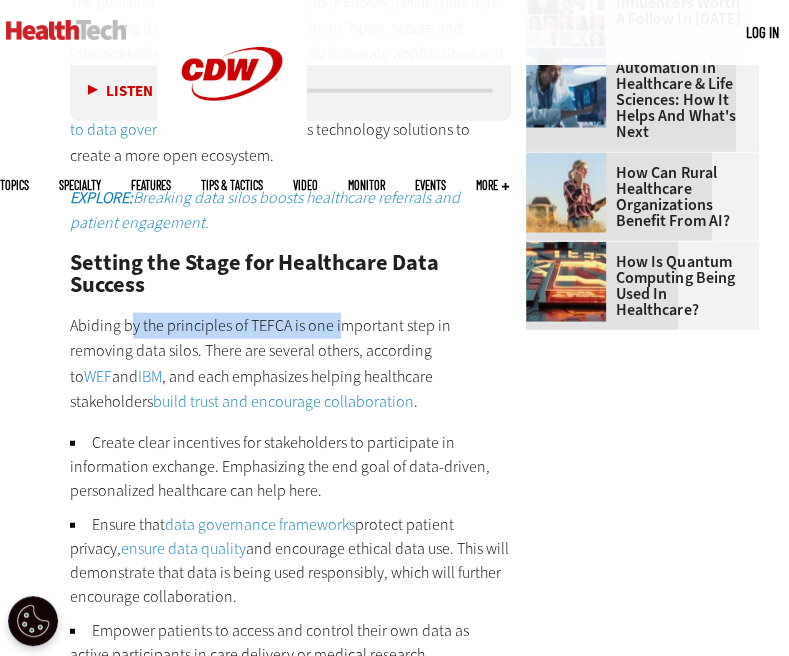 drag, startPoint x: 137, startPoint y: 317, endPoint x: 338, endPoint y: 311, distance: 201.08954 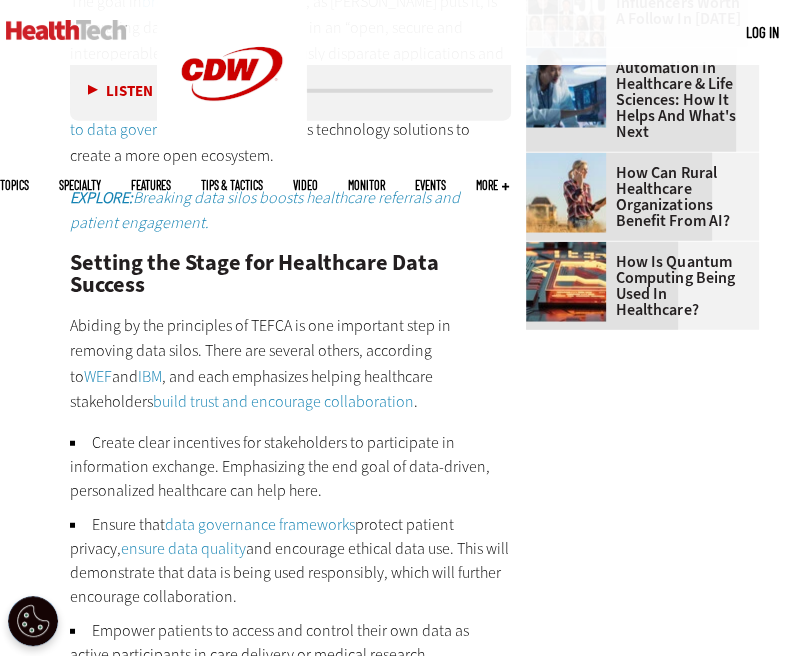 click on "Abiding by the principles of TEFCA is one important step in removing data silos. There are several others, according to  WEF  and  IBM , and each emphasizes helping healthcare stakeholders  build trust and encourage collaboration ." at bounding box center [290, 364] 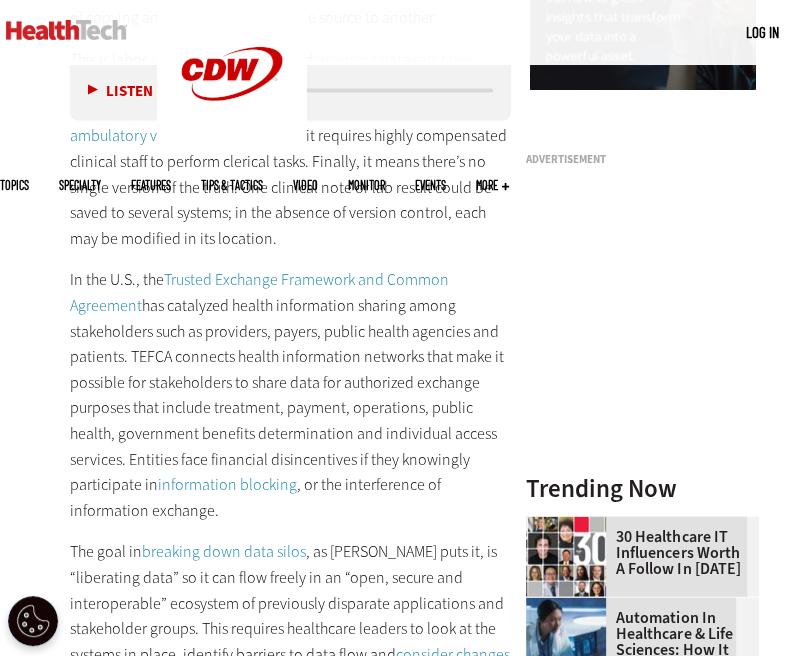 scroll, scrollTop: 1900, scrollLeft: 0, axis: vertical 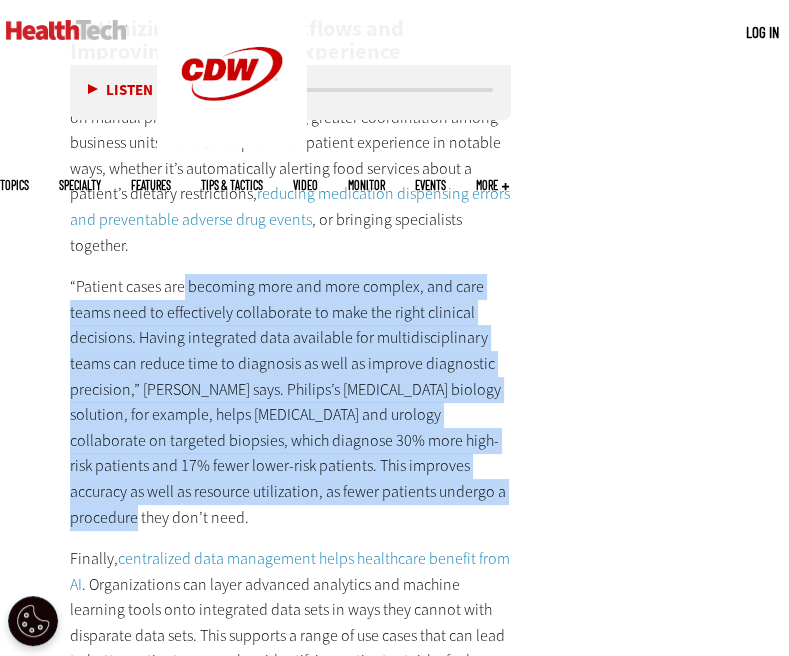 drag, startPoint x: 203, startPoint y: 261, endPoint x: 526, endPoint y: 463, distance: 380.96326 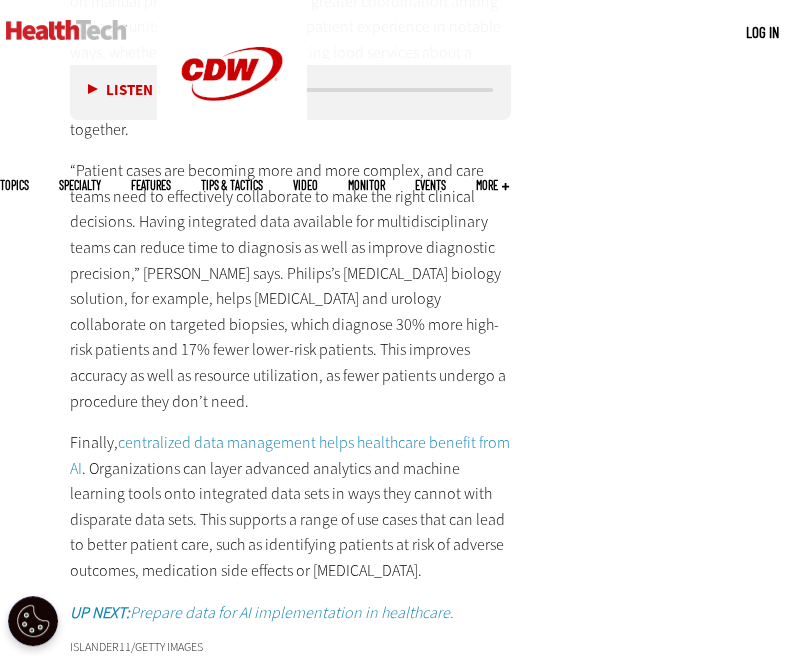 scroll, scrollTop: 4000, scrollLeft: 0, axis: vertical 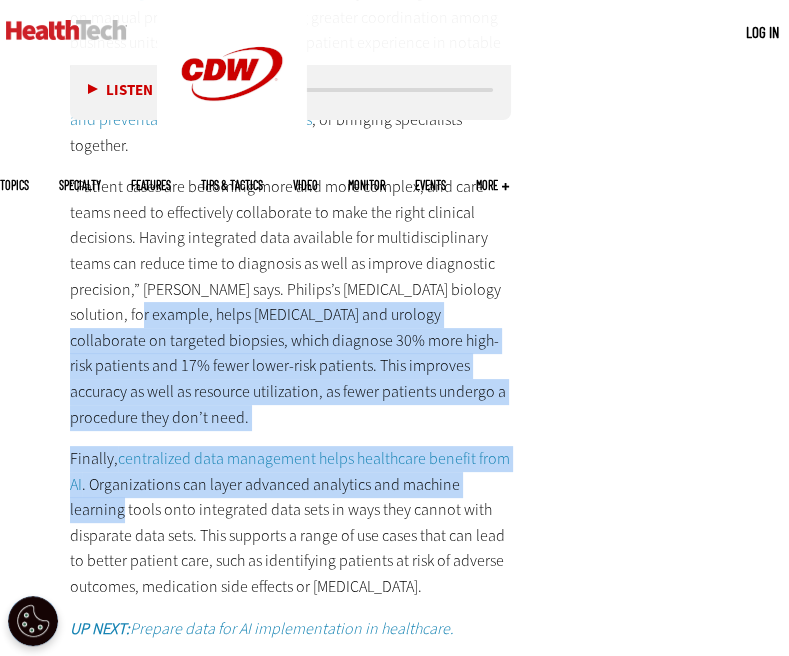 drag, startPoint x: 141, startPoint y: 303, endPoint x: 544, endPoint y: 441, distance: 425.973 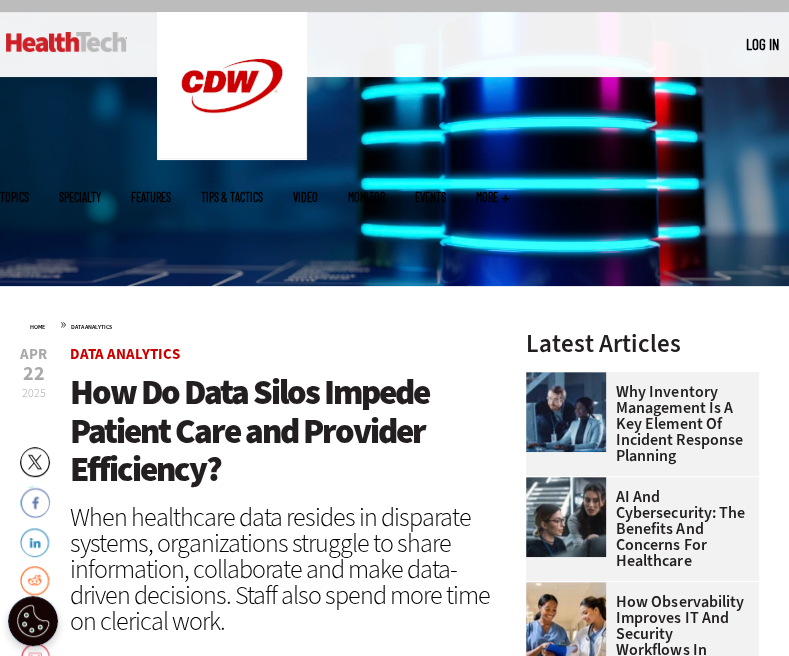 scroll, scrollTop: 500, scrollLeft: 0, axis: vertical 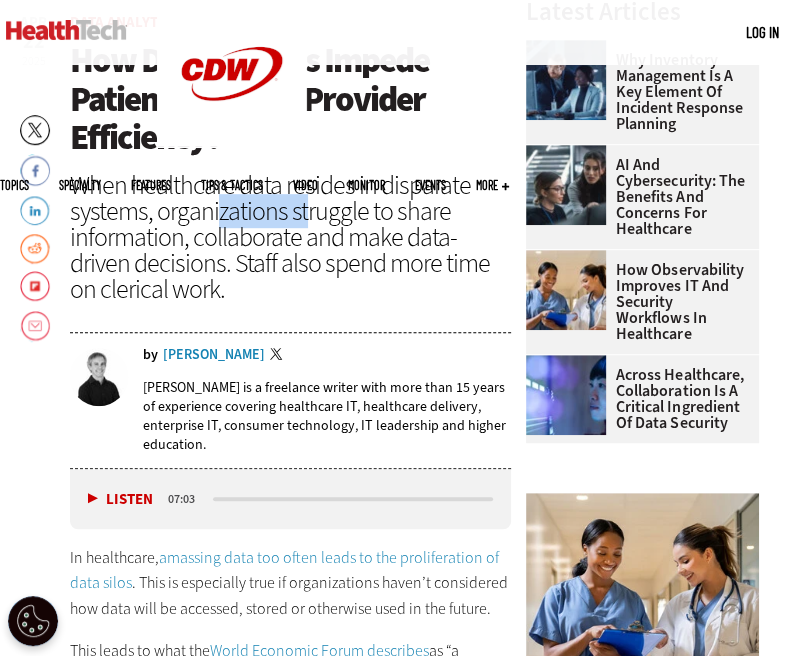 drag, startPoint x: 230, startPoint y: 217, endPoint x: 306, endPoint y: 227, distance: 76.655075 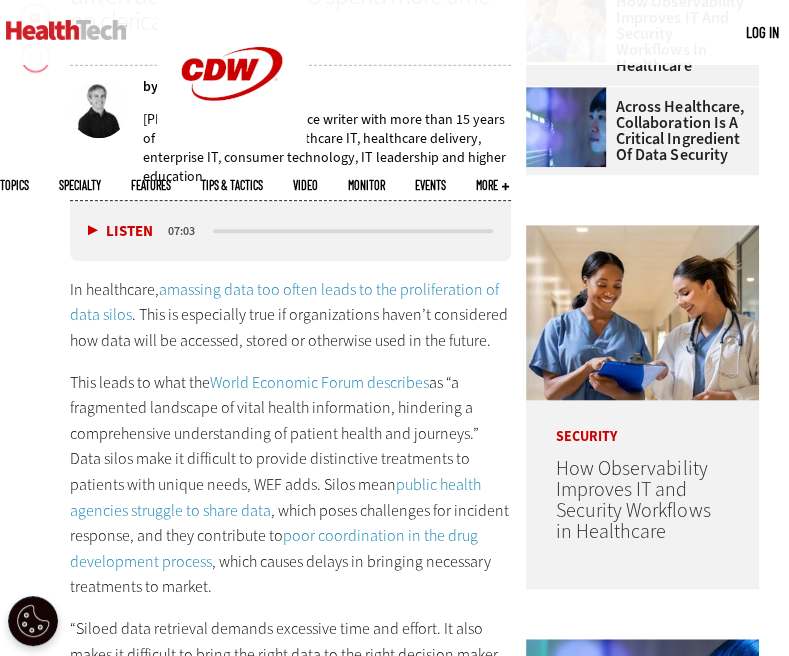scroll, scrollTop: 800, scrollLeft: 0, axis: vertical 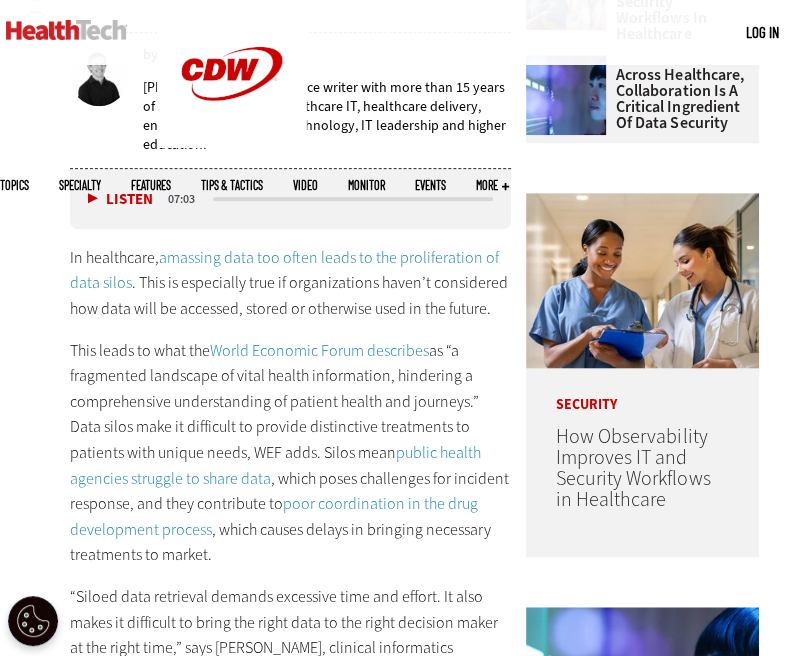drag, startPoint x: 204, startPoint y: 283, endPoint x: 293, endPoint y: 544, distance: 275.75714 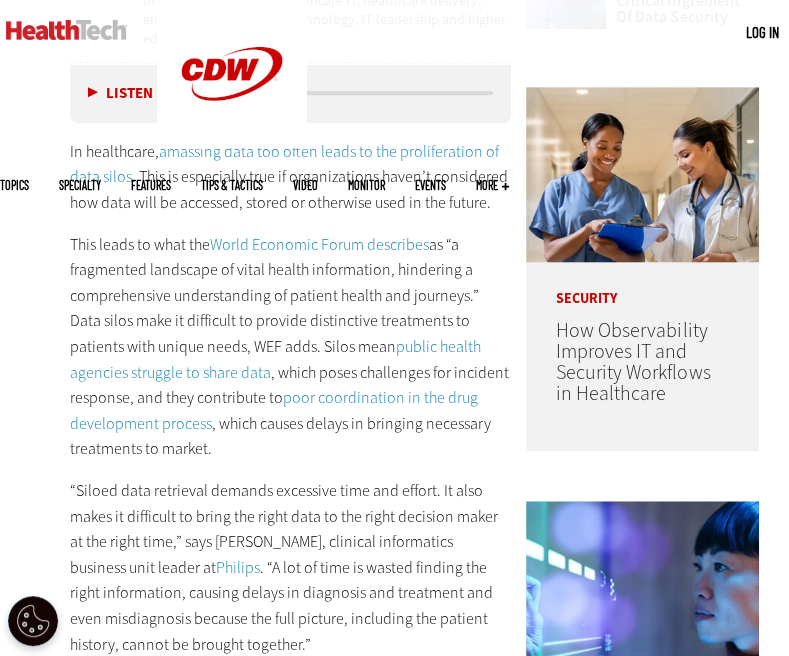 scroll, scrollTop: 1000, scrollLeft: 0, axis: vertical 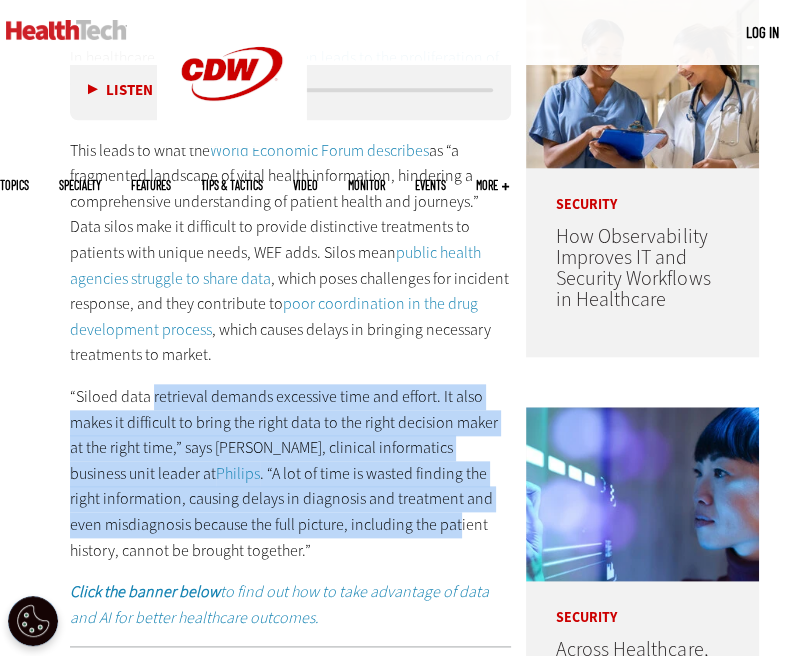 drag, startPoint x: 153, startPoint y: 389, endPoint x: 422, endPoint y: 532, distance: 304.64734 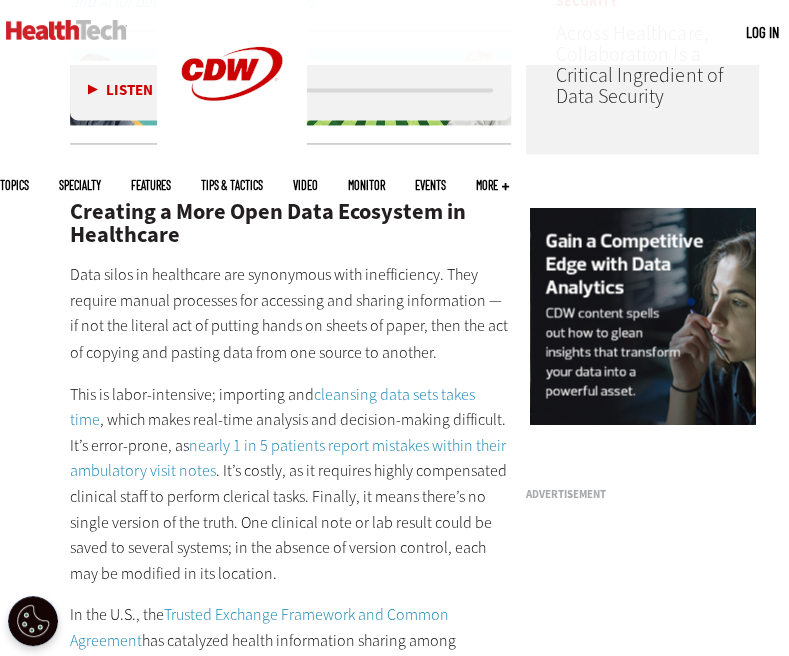scroll, scrollTop: 1600, scrollLeft: 0, axis: vertical 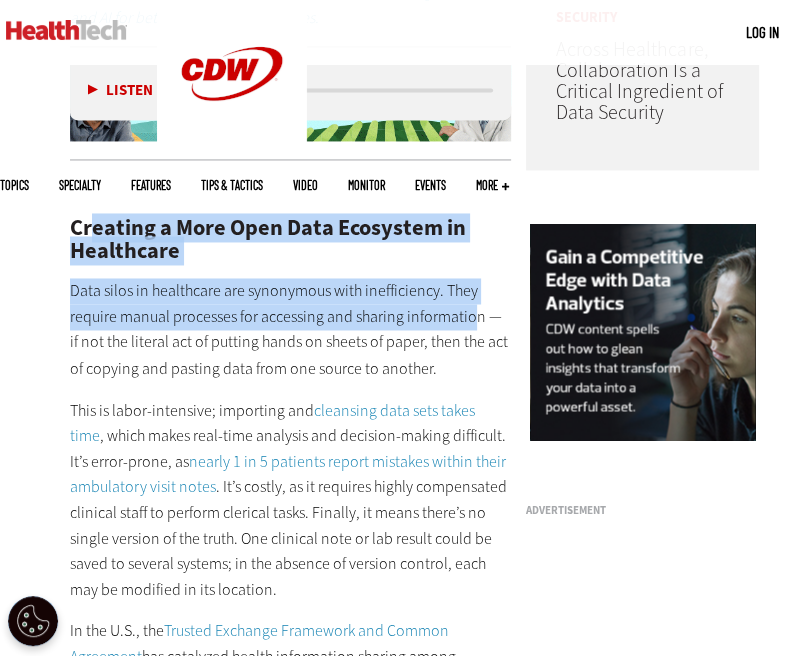 drag, startPoint x: 96, startPoint y: 221, endPoint x: 474, endPoint y: 319, distance: 390.49713 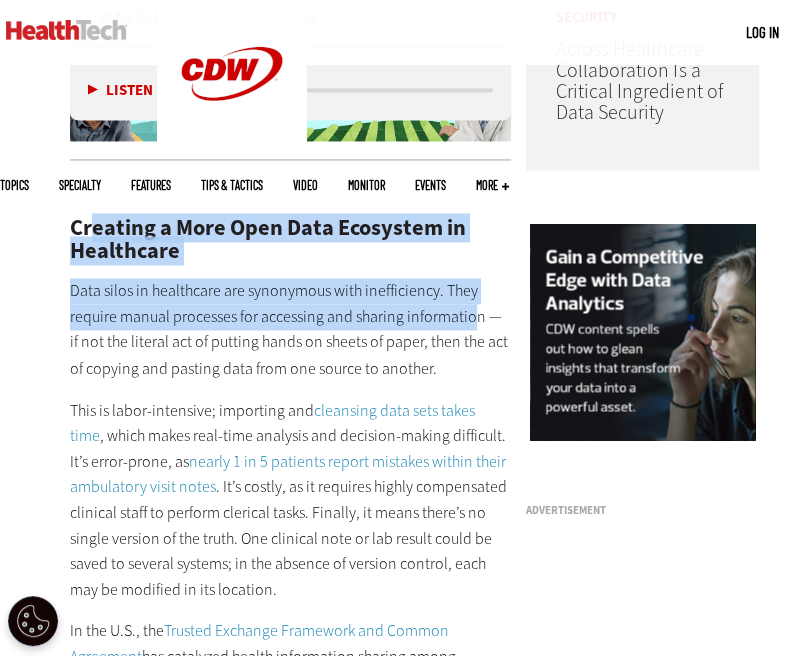 click on "Creating a More Open Data Ecosystem in Healthcare
Data silos in healthcare are synonymous with inefficiency. They require manual processes for accessing and sharing information — if not the literal act of putting hands on sheets of paper, then the act of copying and pasting data from one source to another.
This is labor-intensive; importing and  cleansing data sets takes time , which makes real-time analysis and decision-making difficult. It’s error-prone, as  nearly 1 in 5 patients report mistakes within their ambulatory visit notes . It’s costly, as it requires highly compensated clinical staff to perform clerical tasks. Finally, it means there’s no single version of the truth. One clinical note or lab result could be saved to several systems; in the absence of version control, each may be modified in its location.
In the U.S., the  Trusted Exchange Framework and Common Agreement information blocking , or the interference of information exchange.
The goal in  breaking down data silos" at bounding box center (290, 1099) 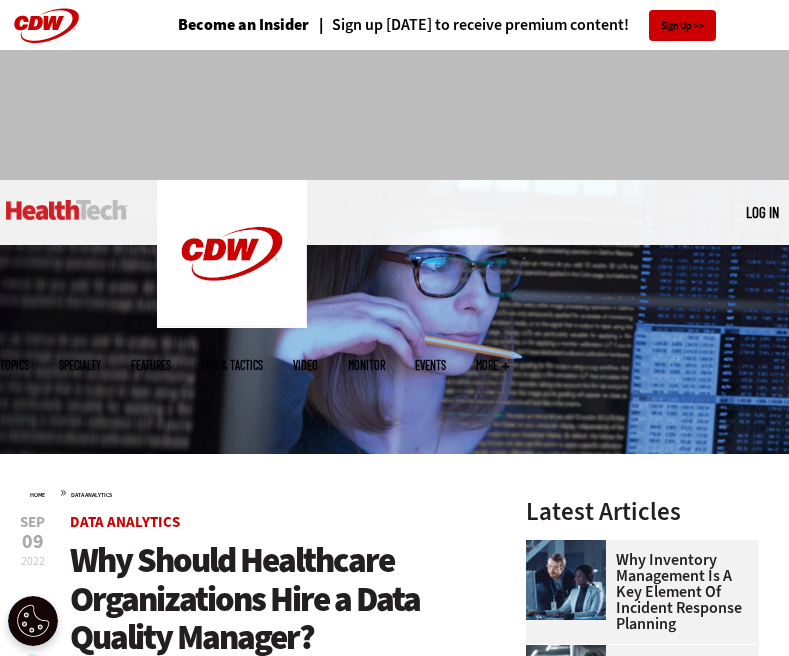 scroll, scrollTop: 0, scrollLeft: 0, axis: both 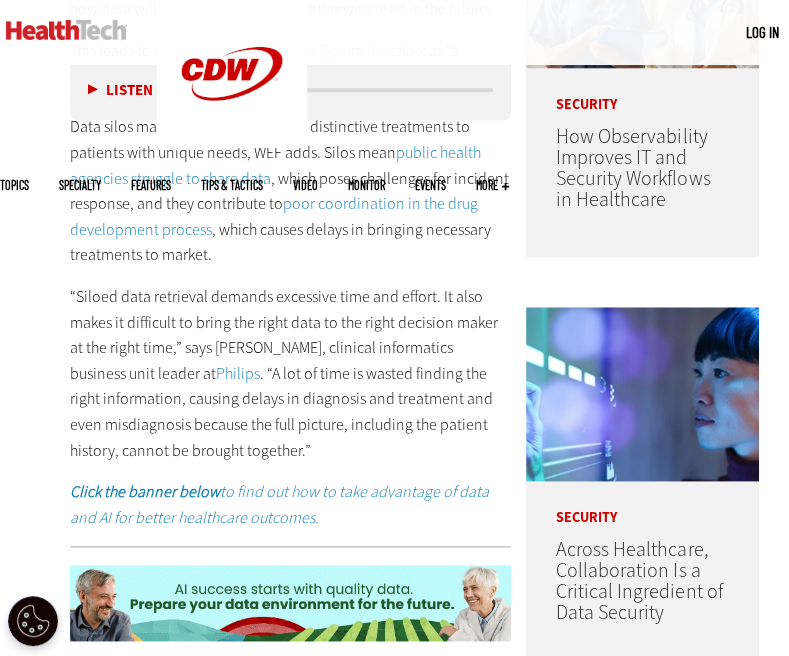 drag, startPoint x: 214, startPoint y: 173, endPoint x: 332, endPoint y: 243, distance: 137.20058 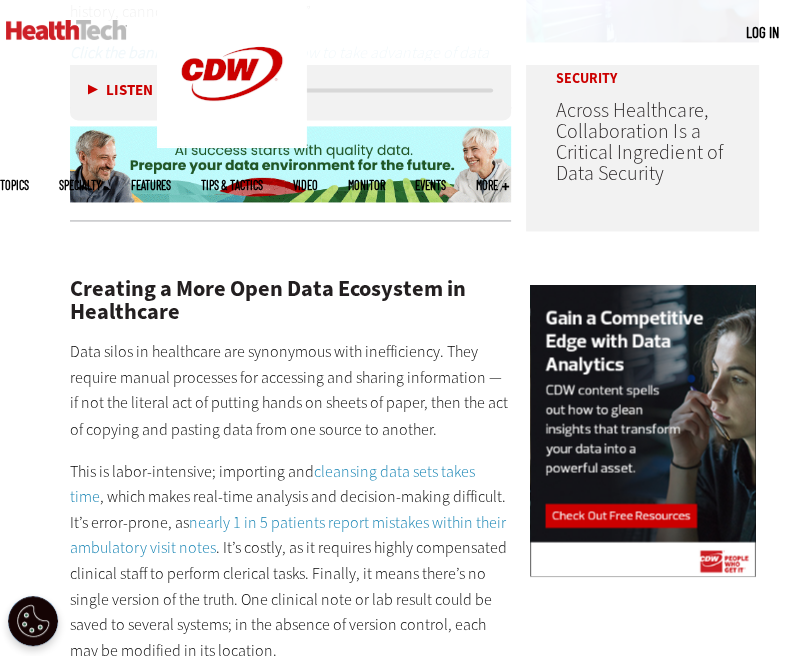 scroll, scrollTop: 1600, scrollLeft: 0, axis: vertical 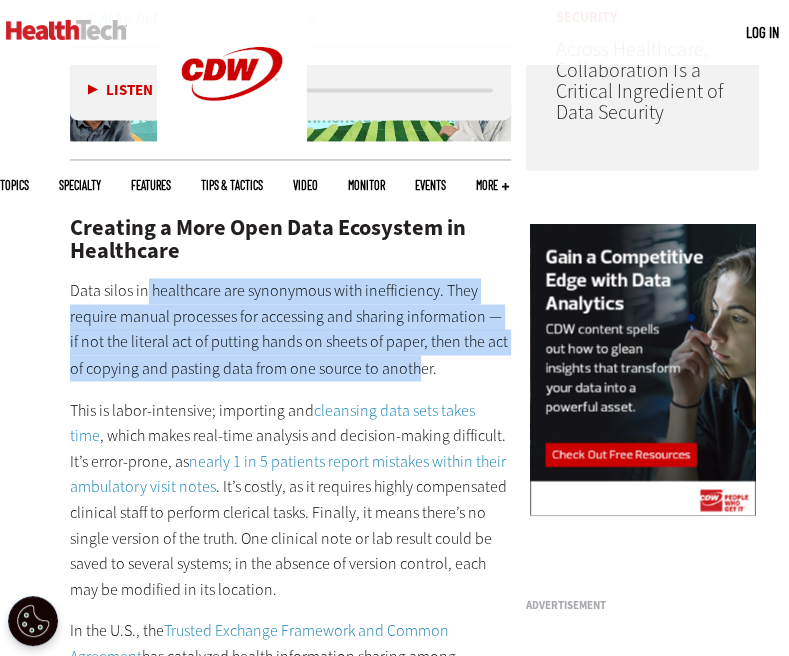 drag, startPoint x: 146, startPoint y: 287, endPoint x: 382, endPoint y: 361, distance: 247.32974 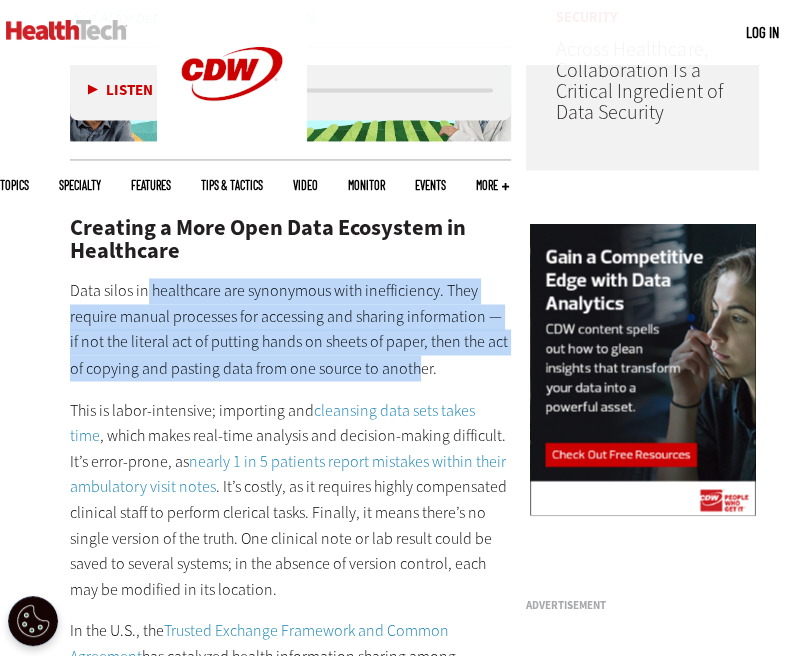 click on "Data silos in healthcare are synonymous with inefficiency. They require manual processes for accessing and sharing information — if not the literal act of putting hands on sheets of paper, then the act of copying and pasting data from one source to another." at bounding box center [290, 329] 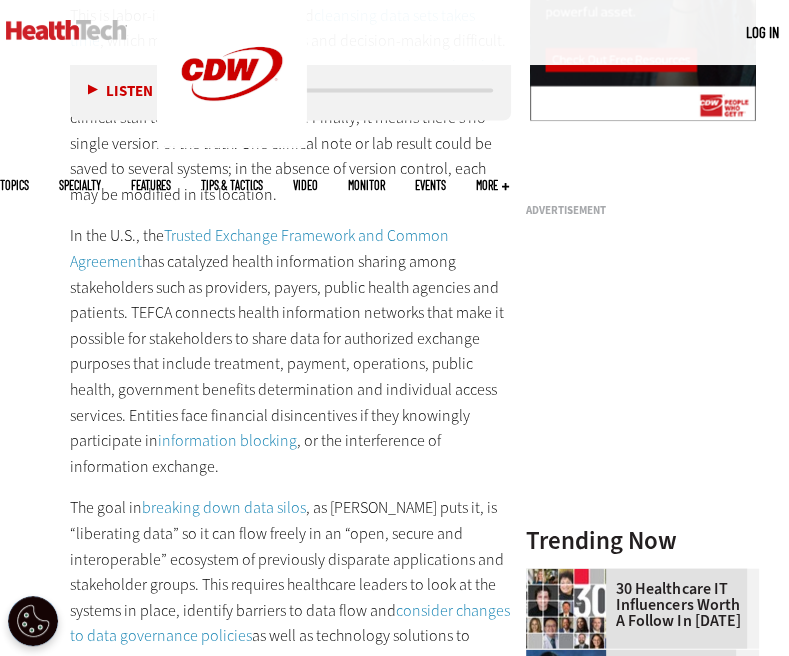 scroll, scrollTop: 2000, scrollLeft: 0, axis: vertical 